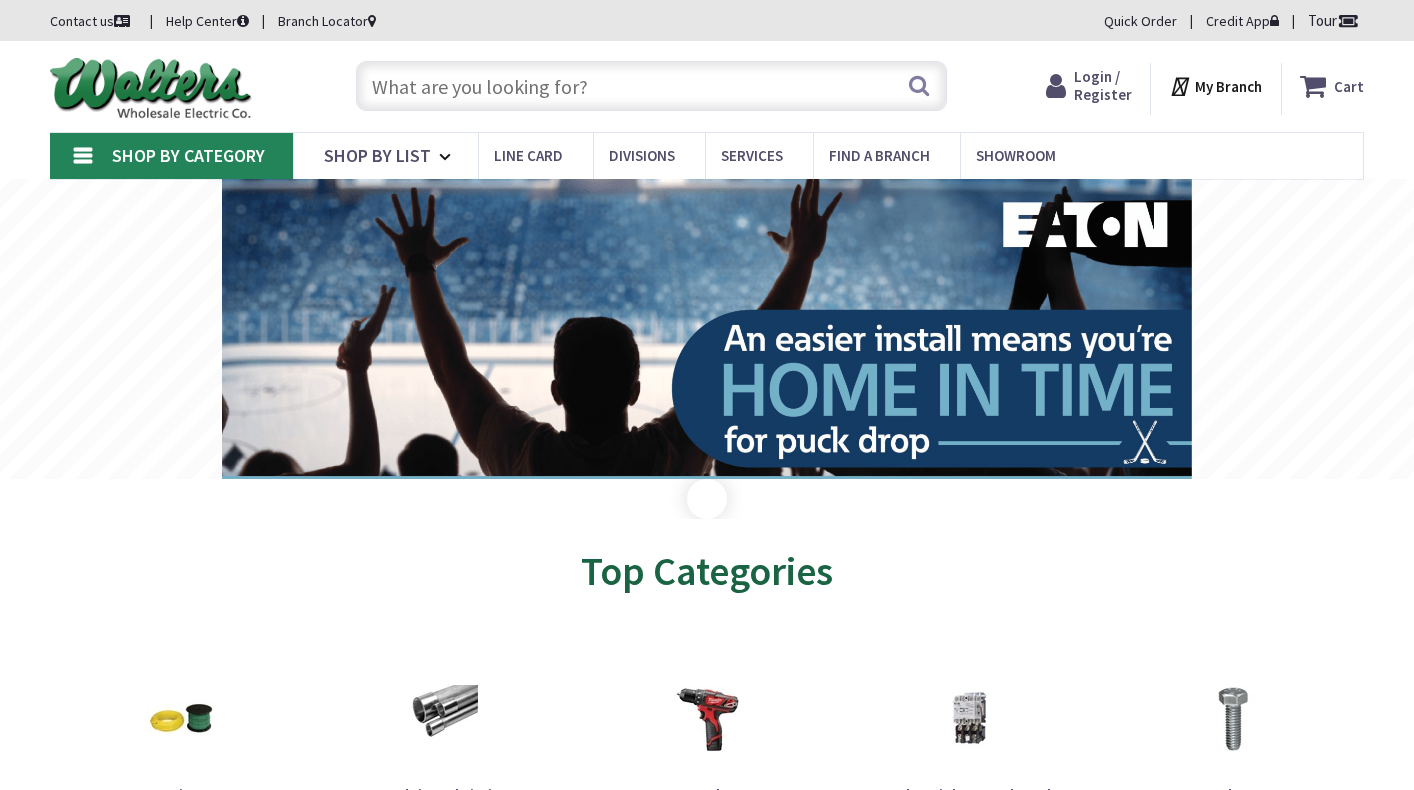 scroll, scrollTop: 0, scrollLeft: 0, axis: both 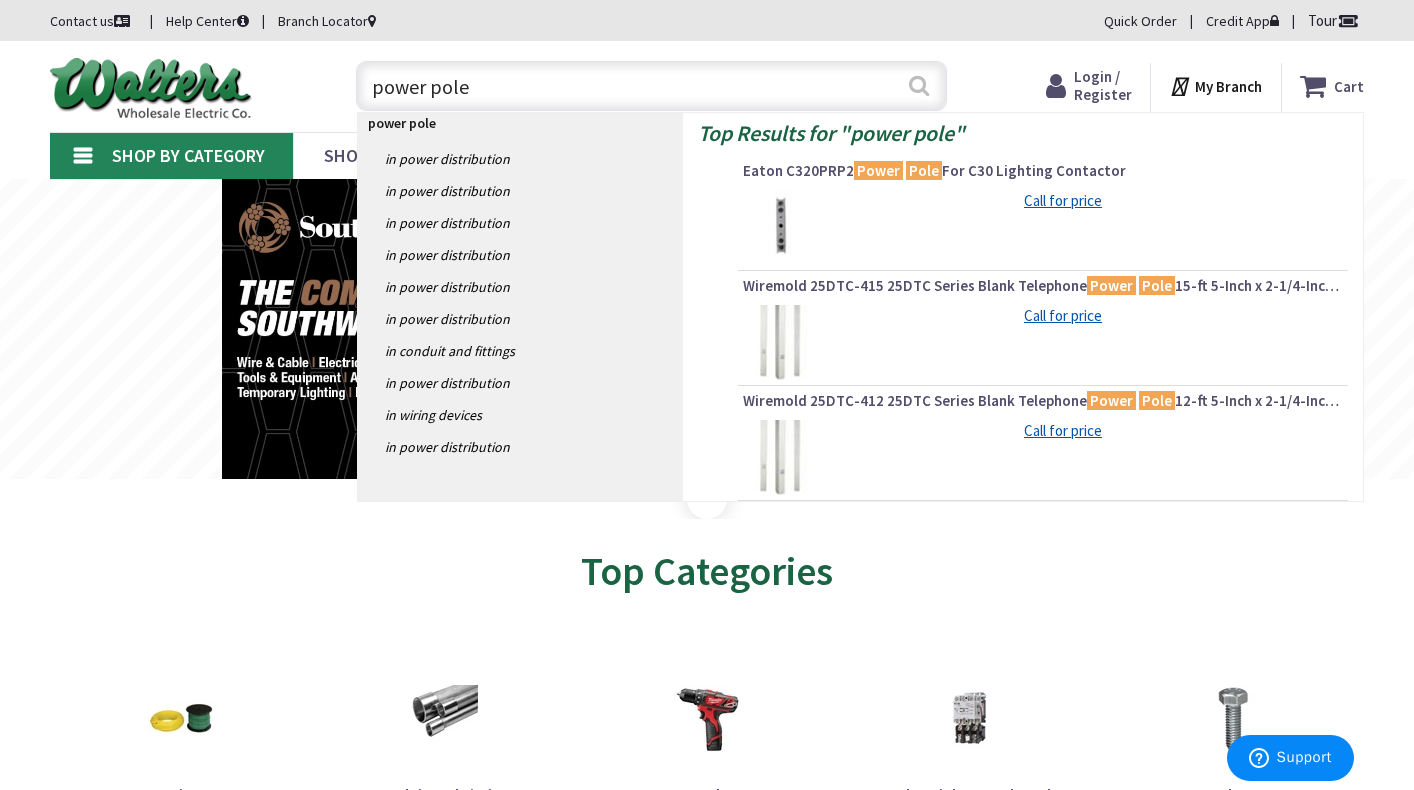 type on "power pole" 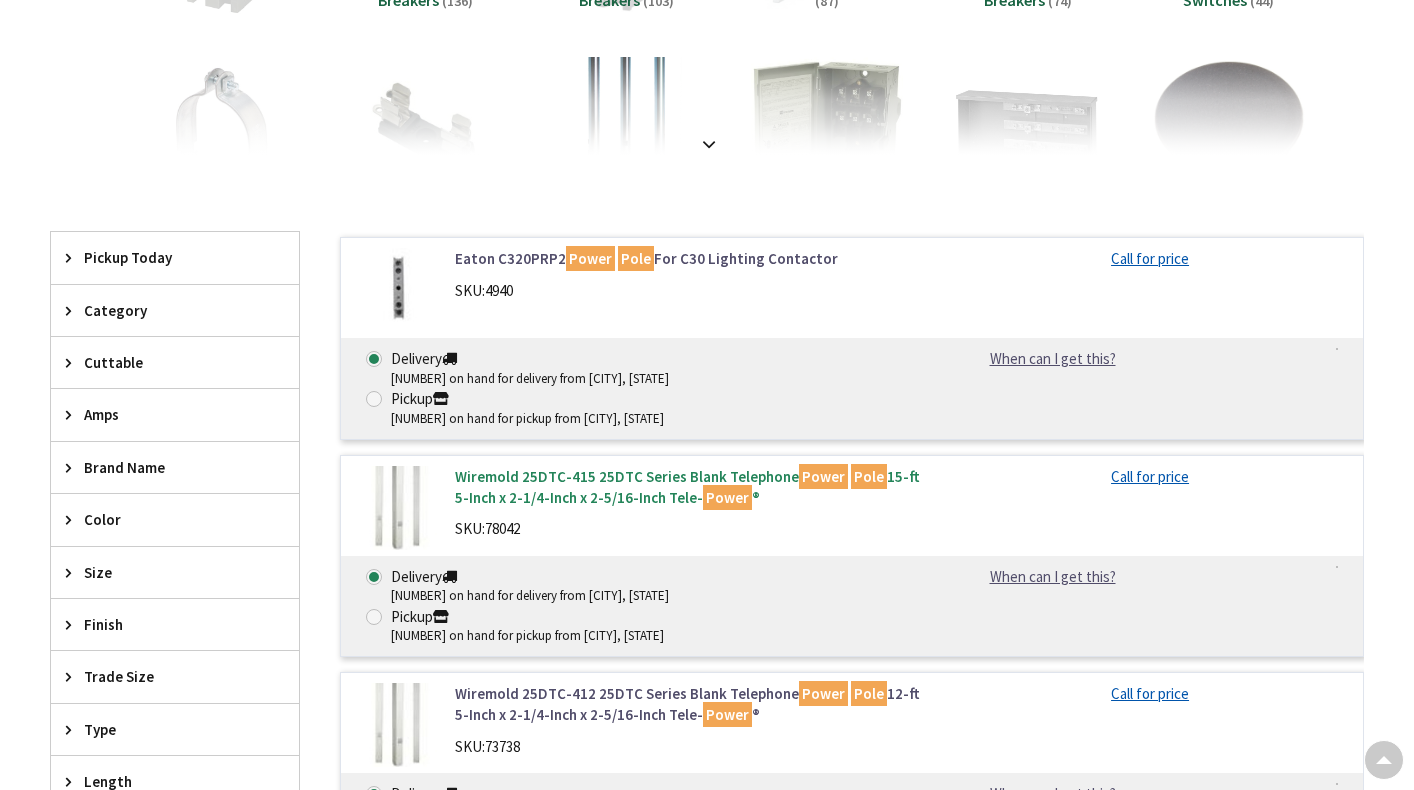 scroll, scrollTop: 400, scrollLeft: 0, axis: vertical 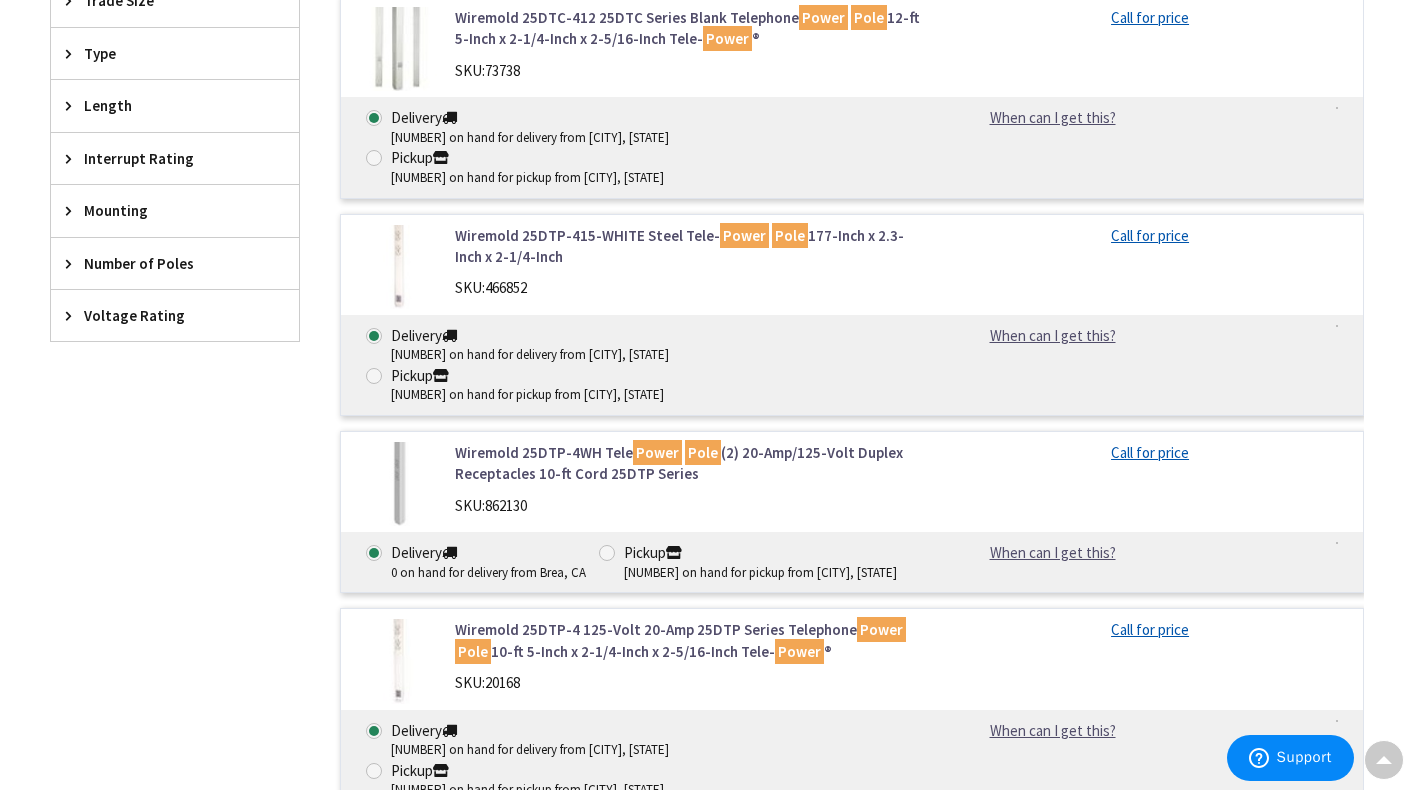 click on "Wiremold 25DTP-4 125-Volt 20-Amp 25DTP Series Telephone  Power   Pole  10-ft 5-Inch x 2-1/4-Inch x 2-5/16-Inch Tele- Power ®" at bounding box center (688, 640) 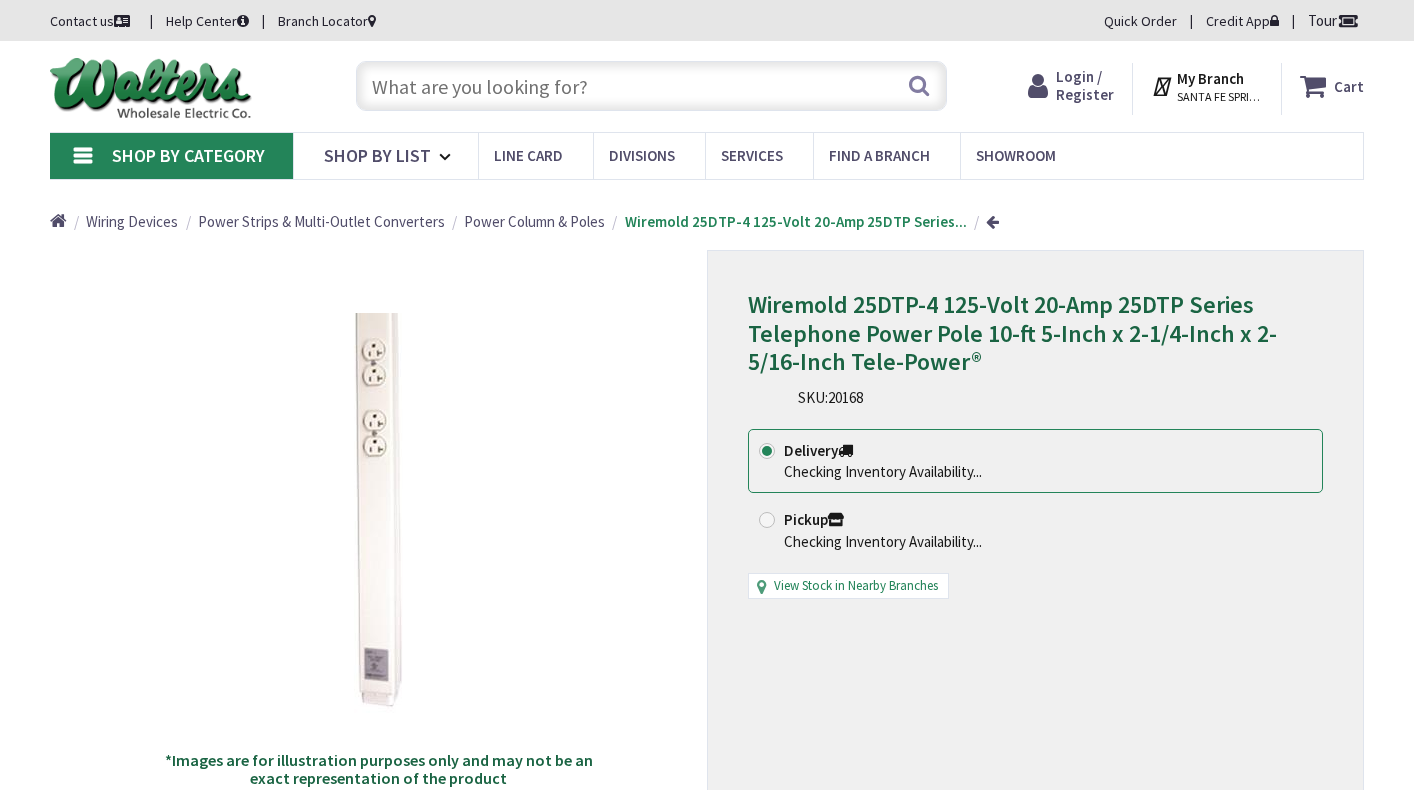 scroll, scrollTop: 0, scrollLeft: 0, axis: both 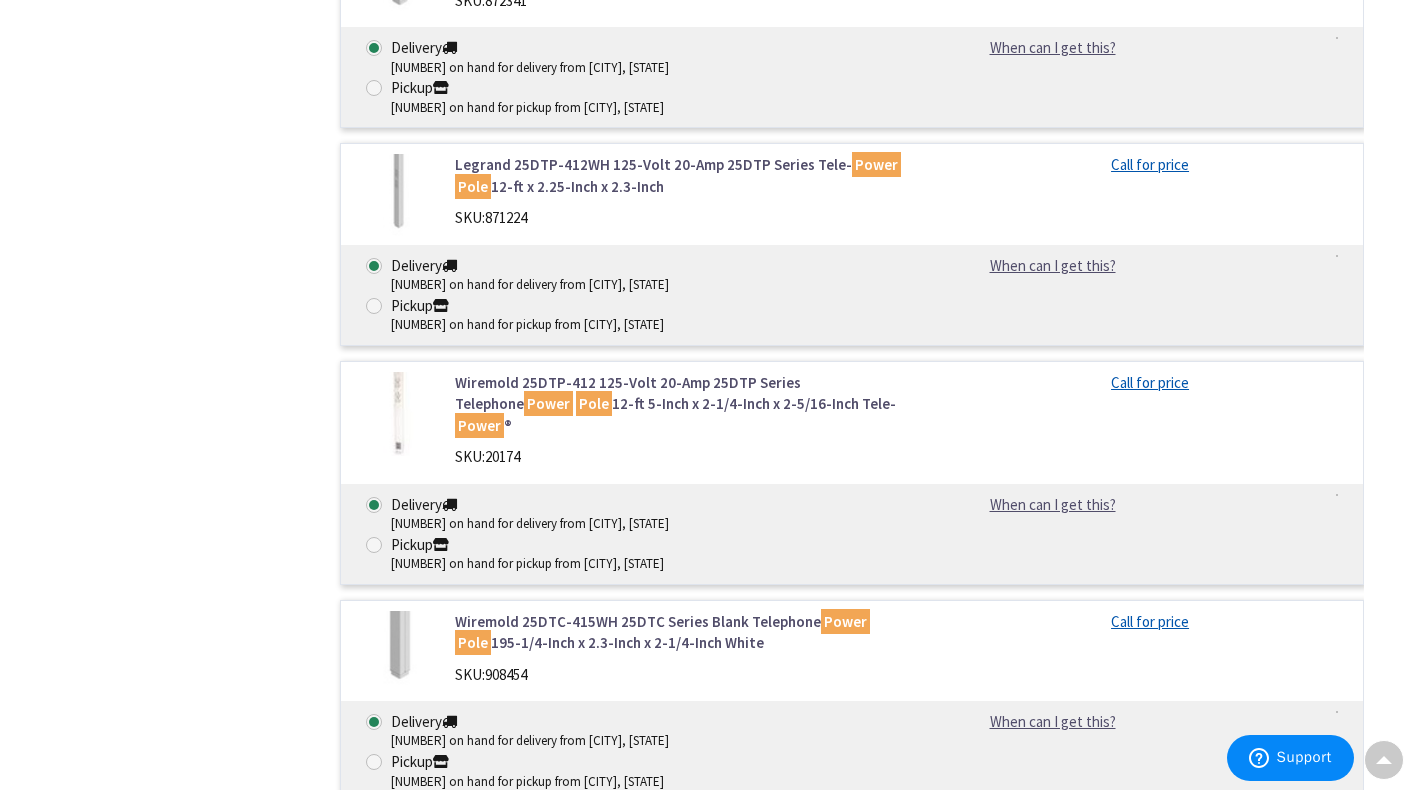 click on "Wiremold 25DTC-4 25DTC Series Blank Telephone  Power   Pole  10-ft 5-Inch x 2-1/4-Inch x 2-5/16-Inch Tele- Power ®" at bounding box center [688, 849] 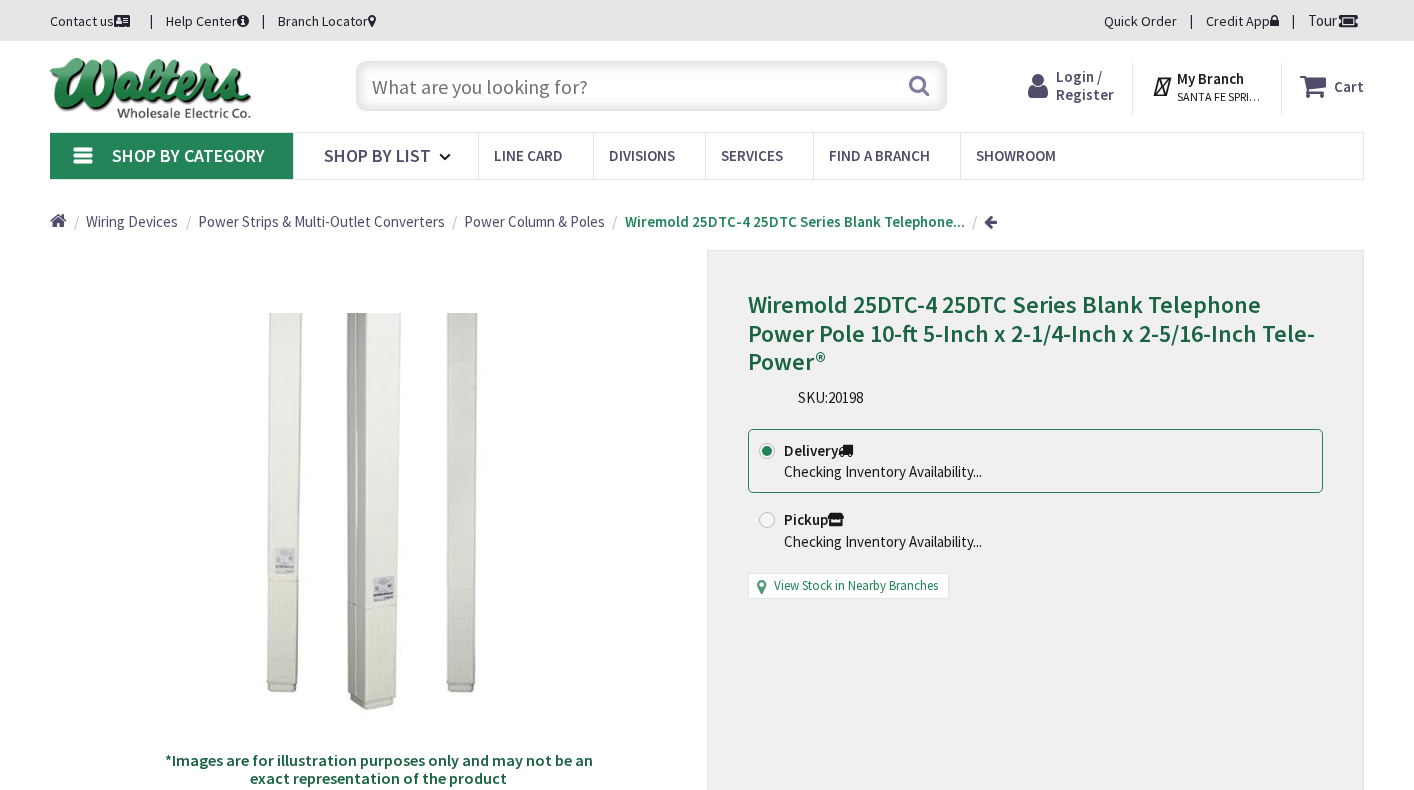 scroll, scrollTop: 0, scrollLeft: 0, axis: both 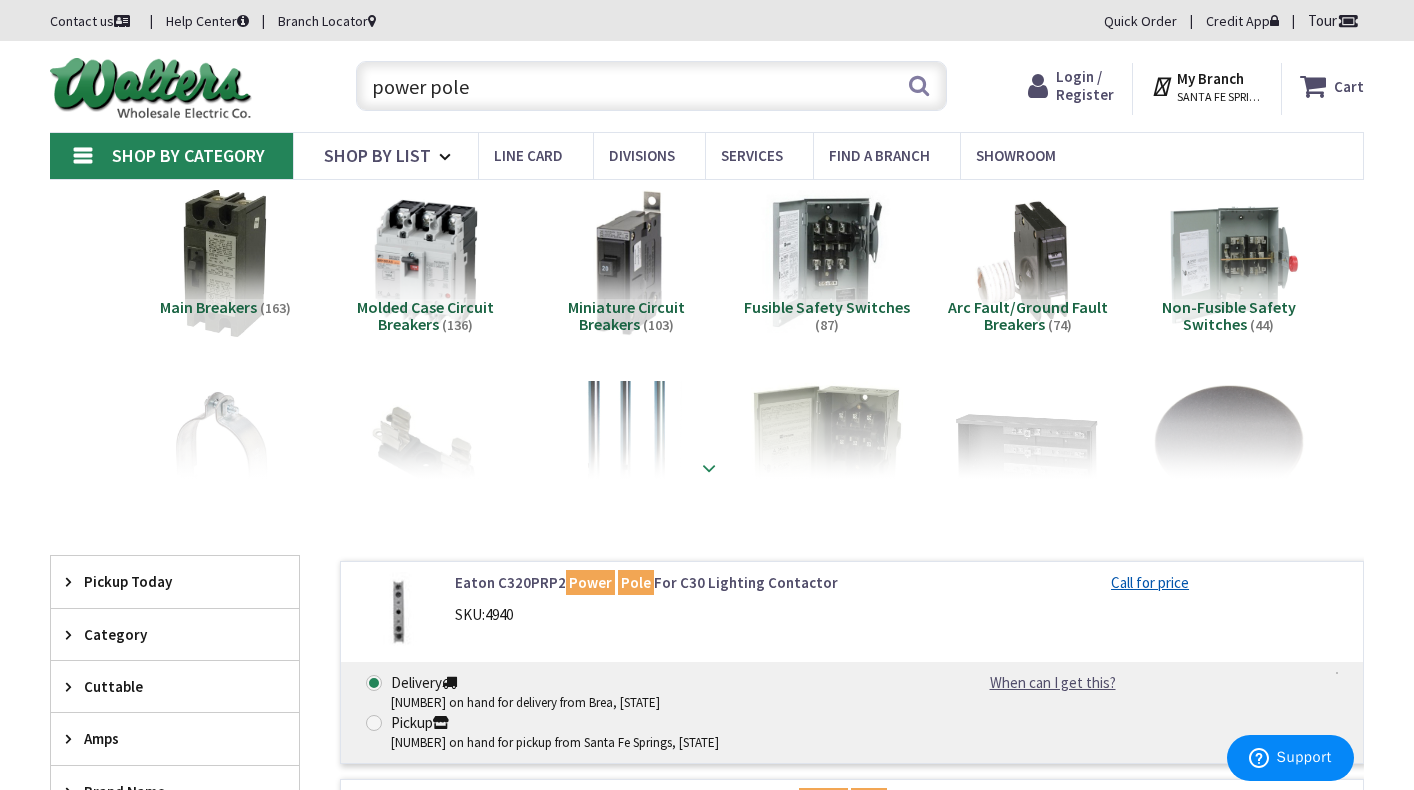click at bounding box center (709, 468) 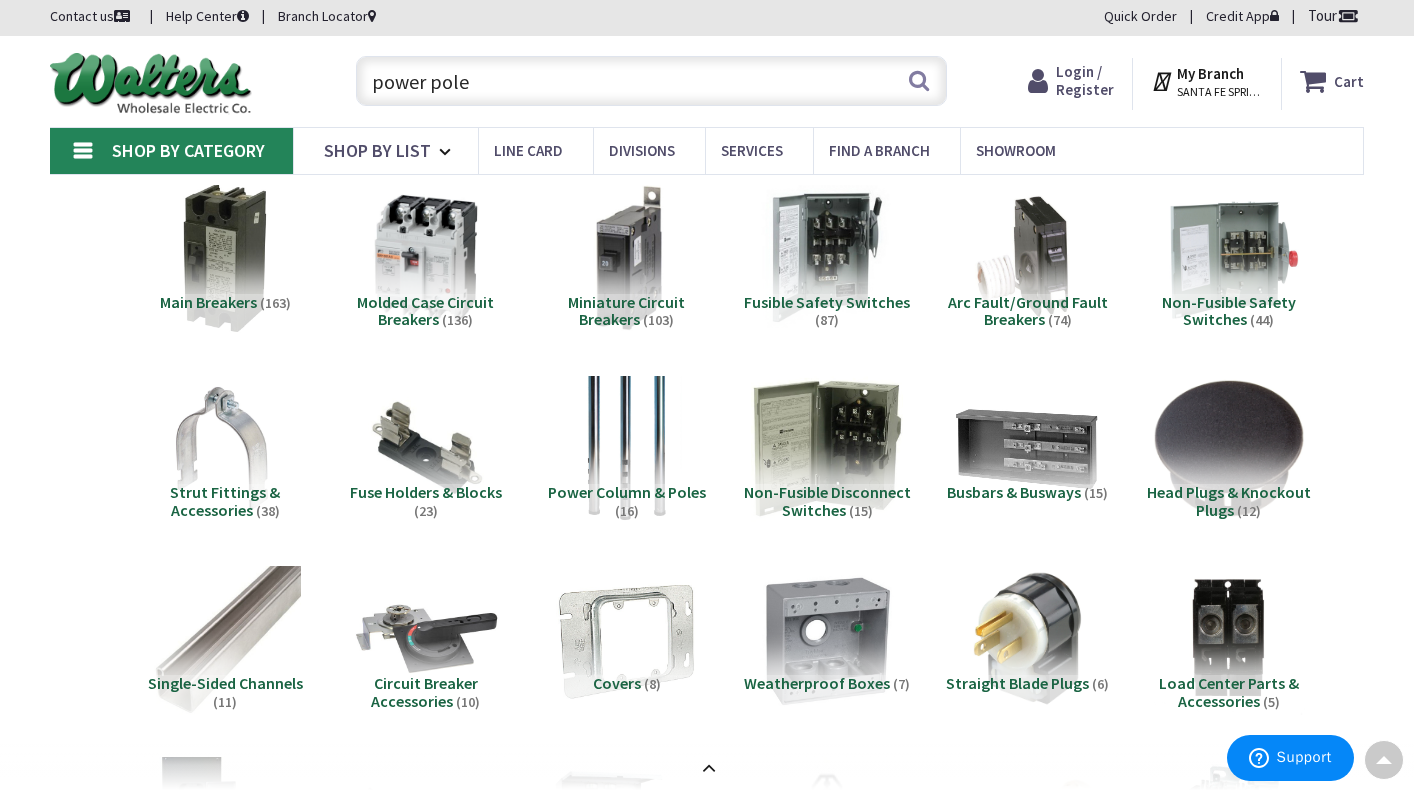 scroll, scrollTop: 0, scrollLeft: 0, axis: both 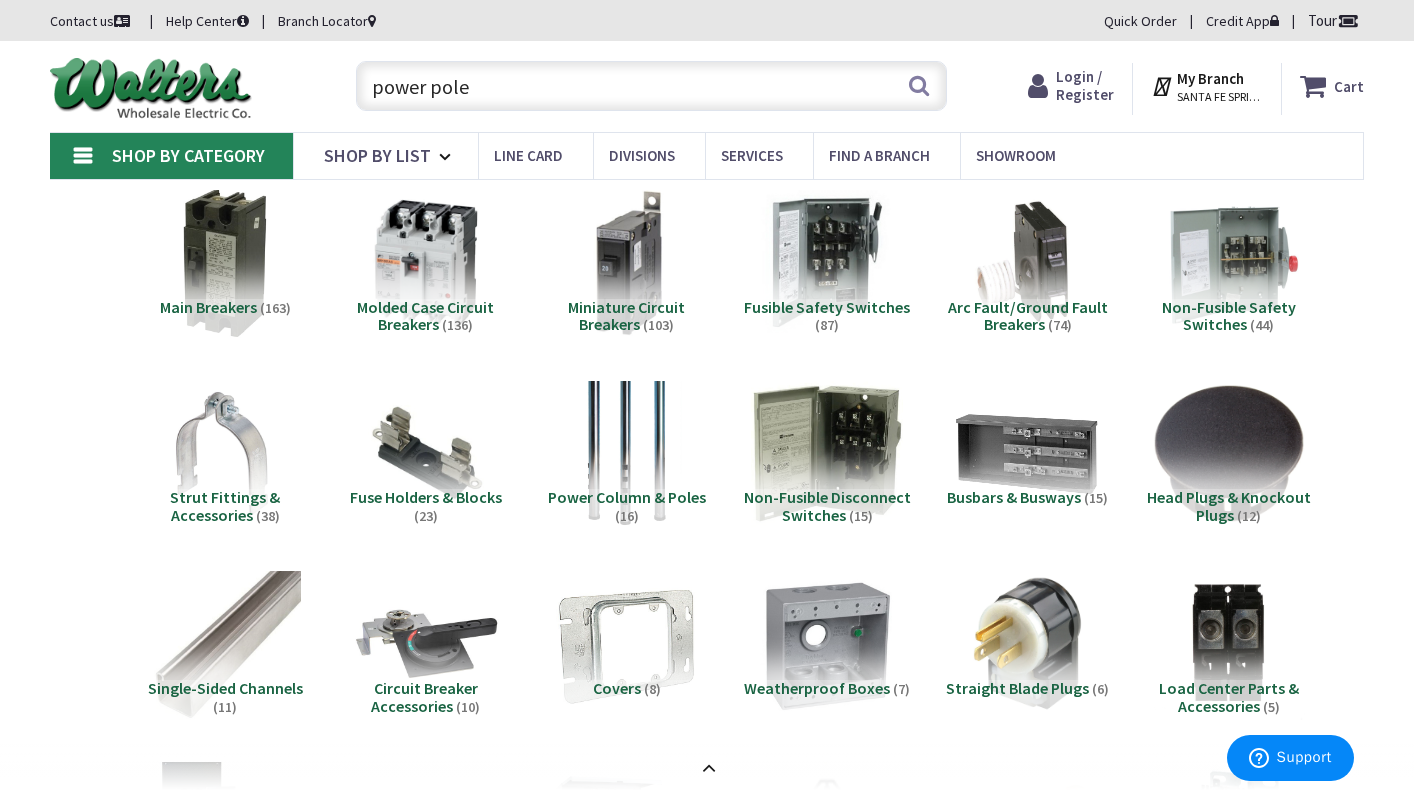 click on "power pole" at bounding box center (652, 86) 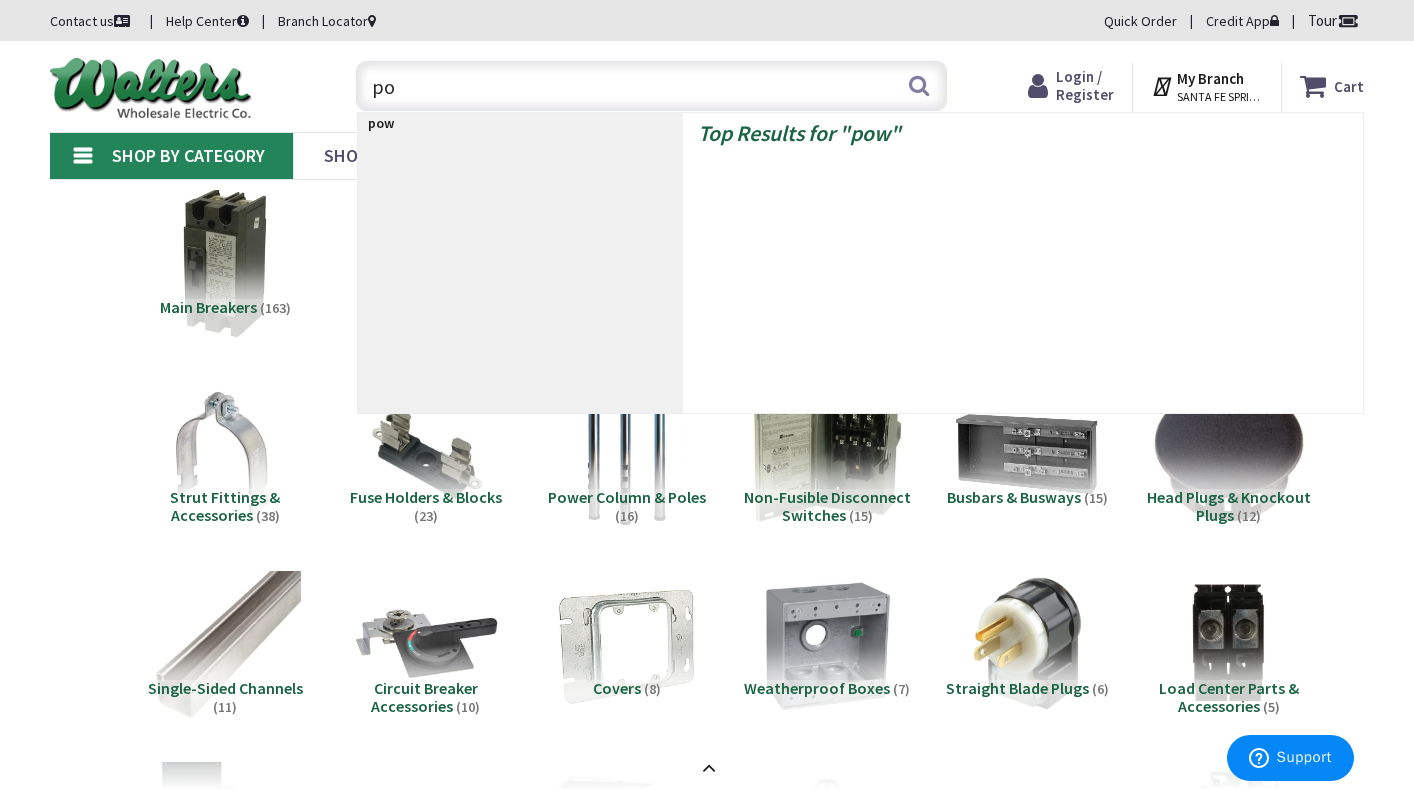 type on "p" 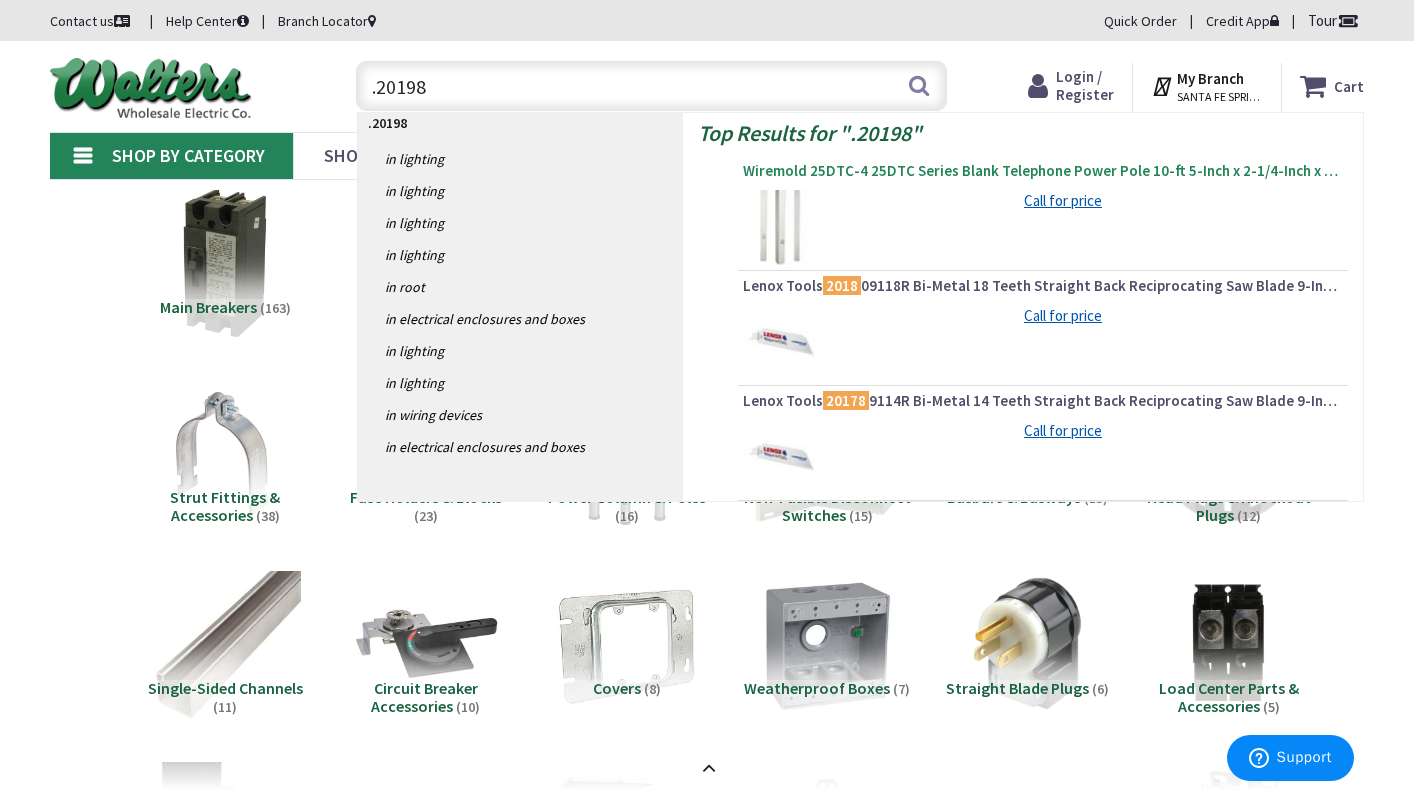 type on ".20198" 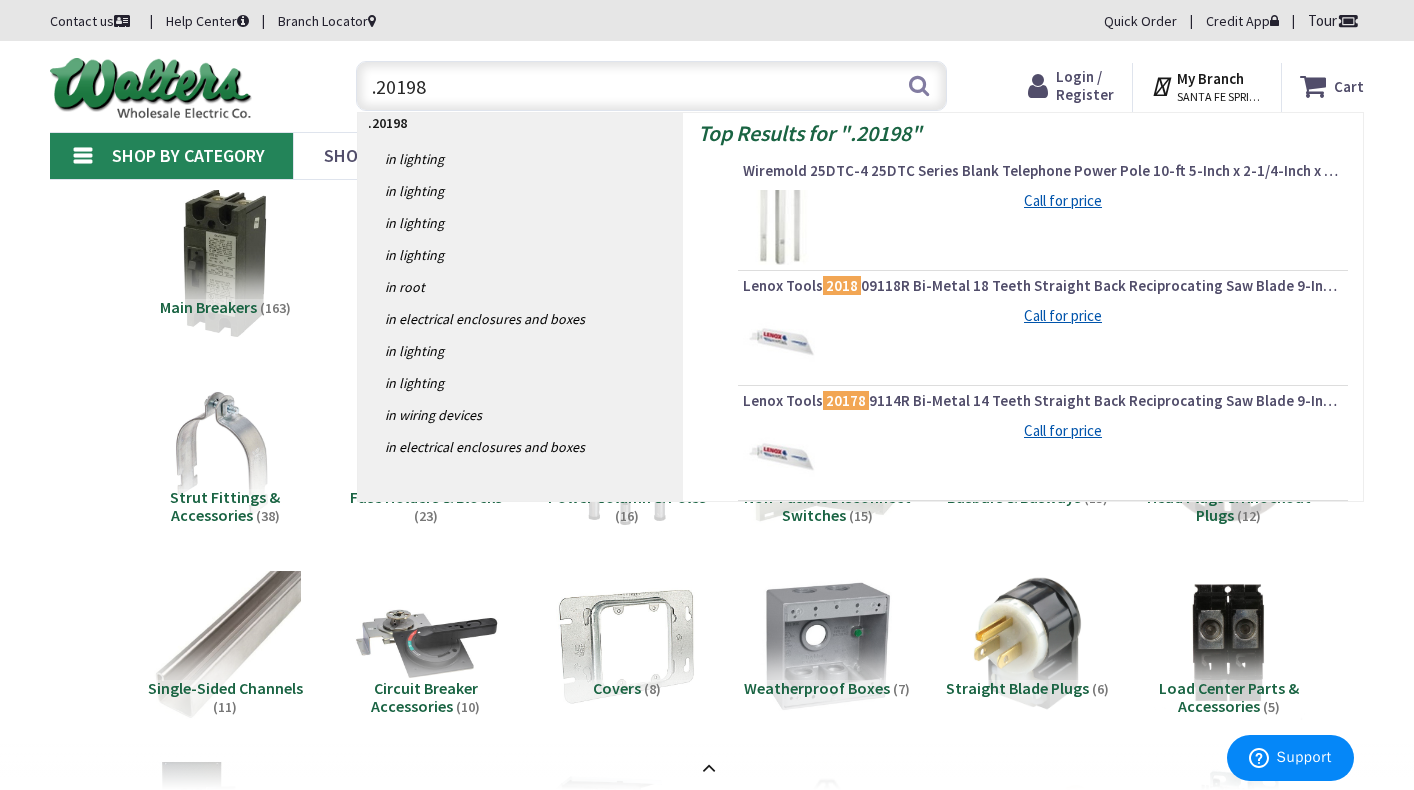 click on "Wiremold 25DTC-4 25DTC Series Blank Telephone Power Pole 10-ft 5-Inch x 2-1/4-Inch x 2-5/16-Inch Tele-Power®" at bounding box center (1043, 171) 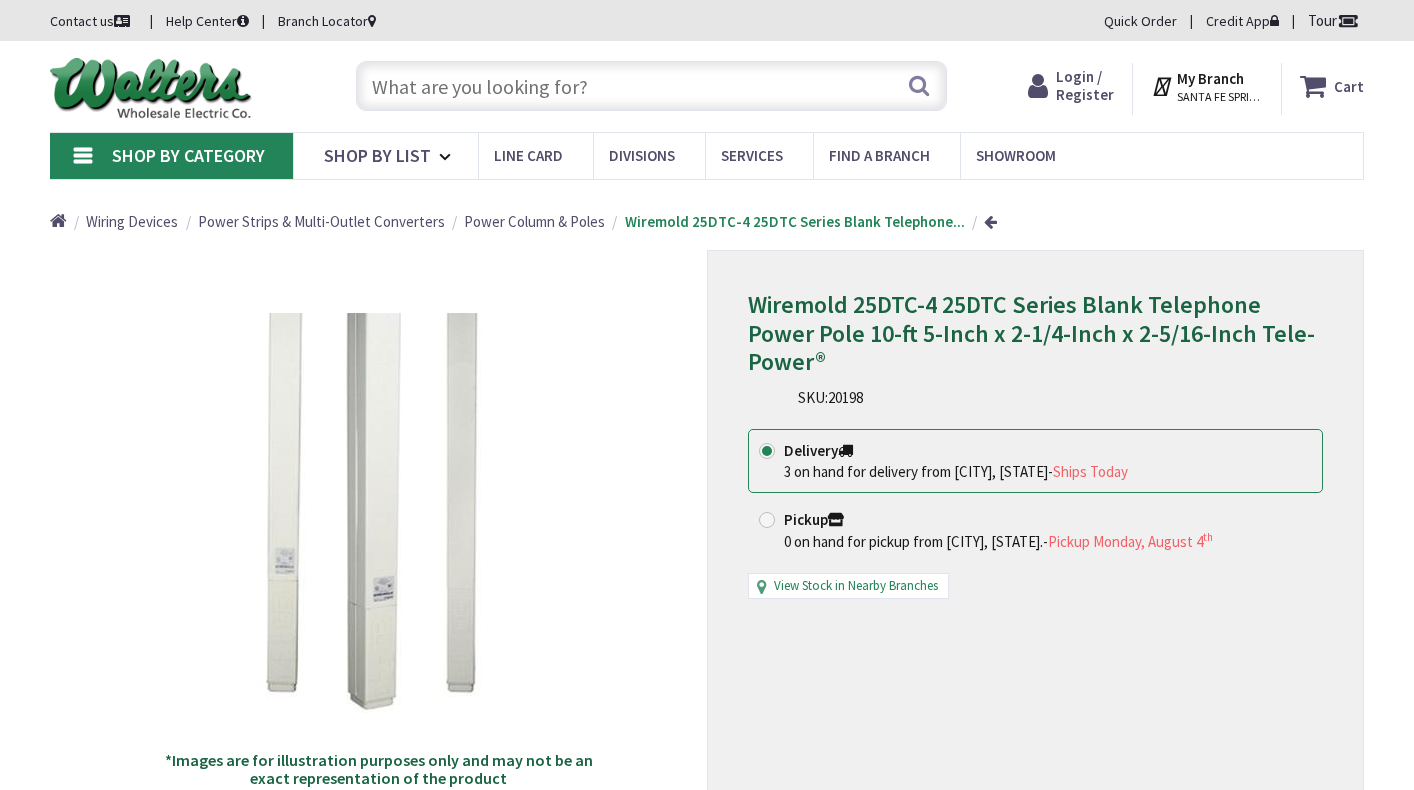 scroll, scrollTop: 0, scrollLeft: 0, axis: both 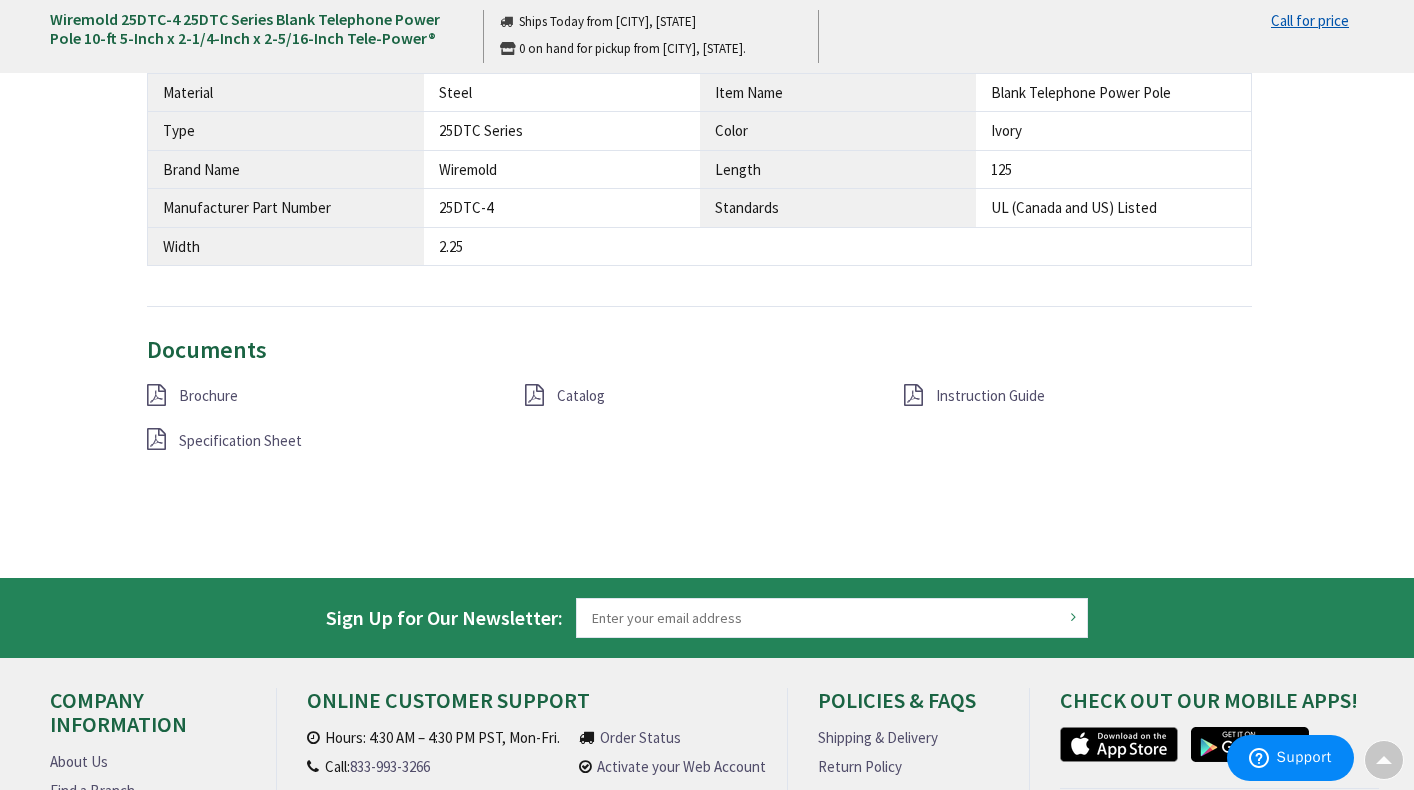 click on "Specification Sheet" at bounding box center [240, 440] 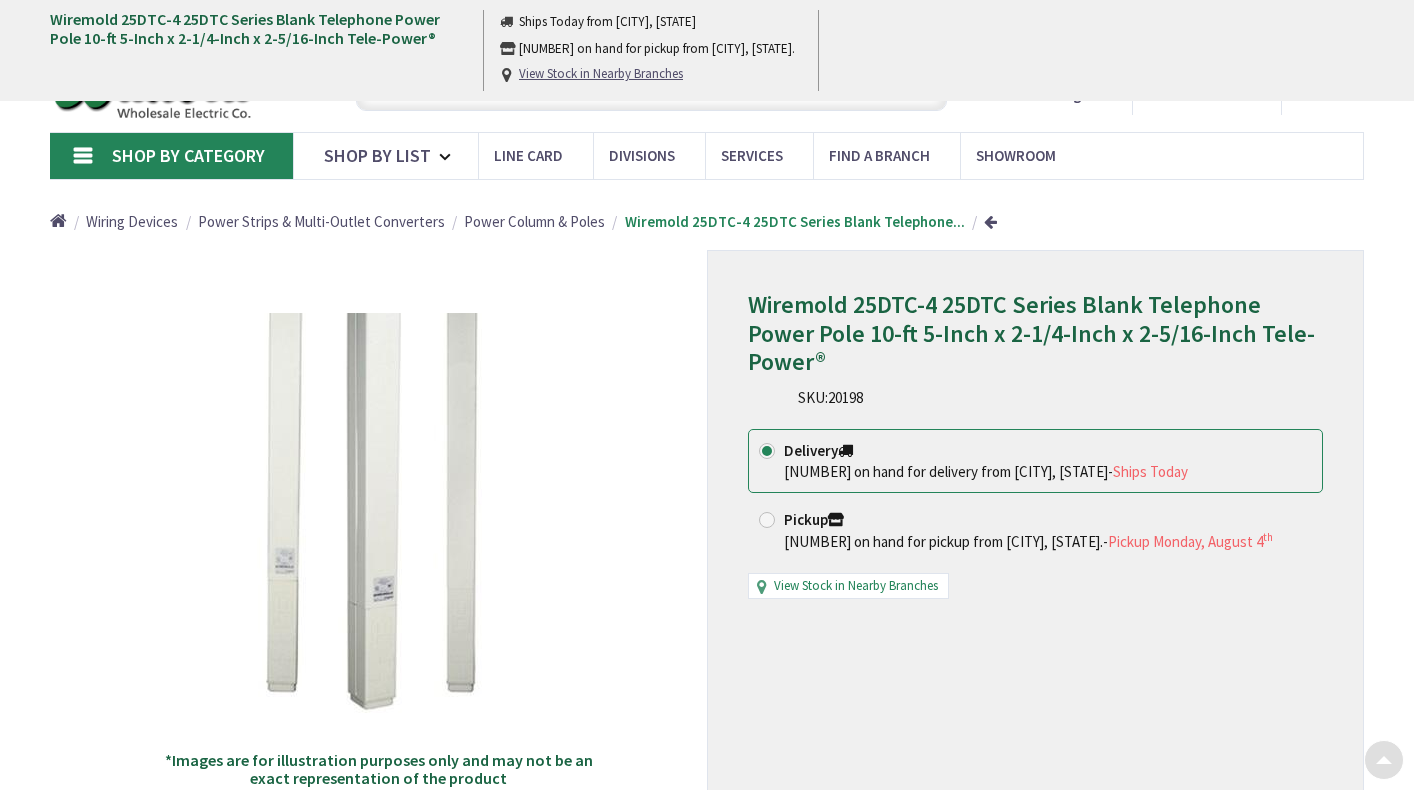 scroll, scrollTop: 1490, scrollLeft: 0, axis: vertical 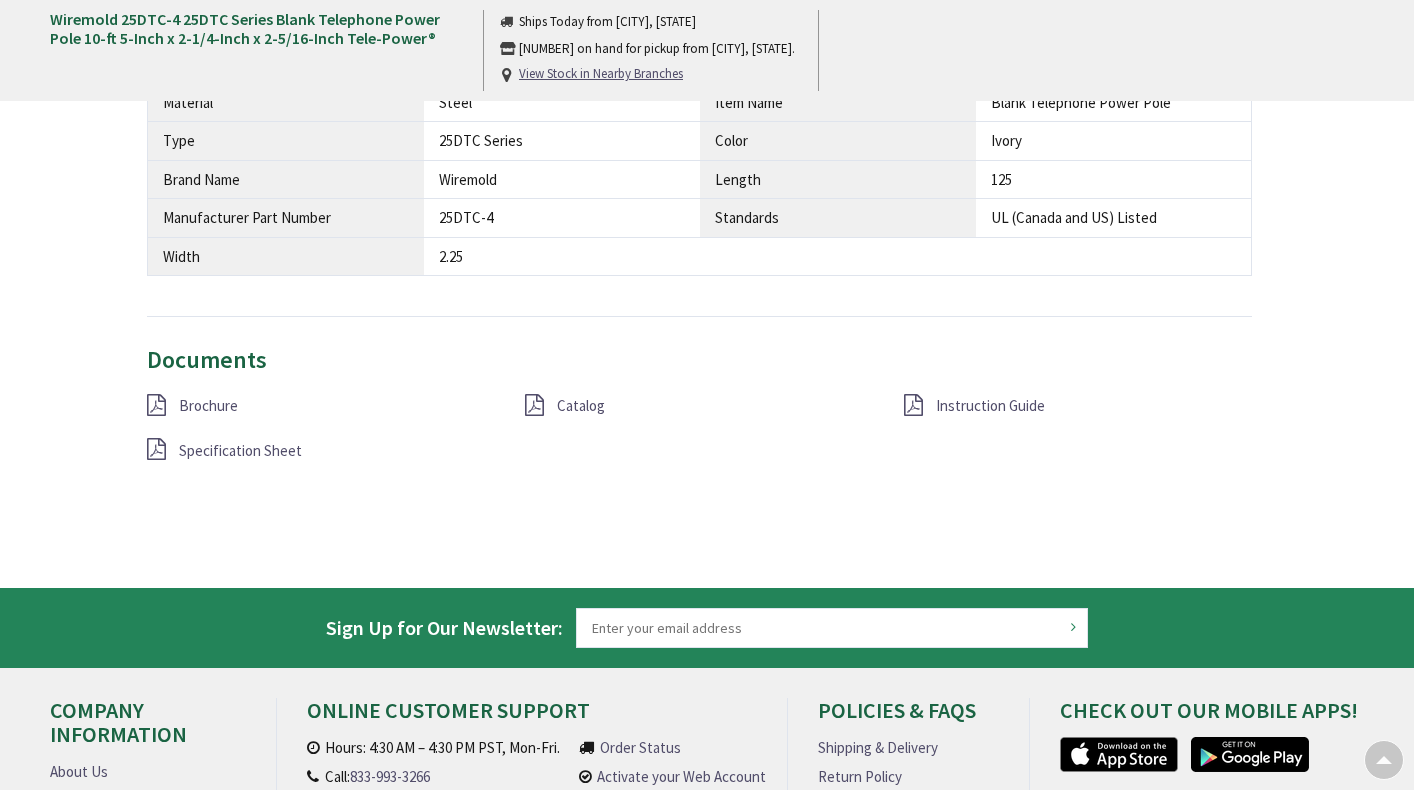 click on "Catalog" at bounding box center [581, 405] 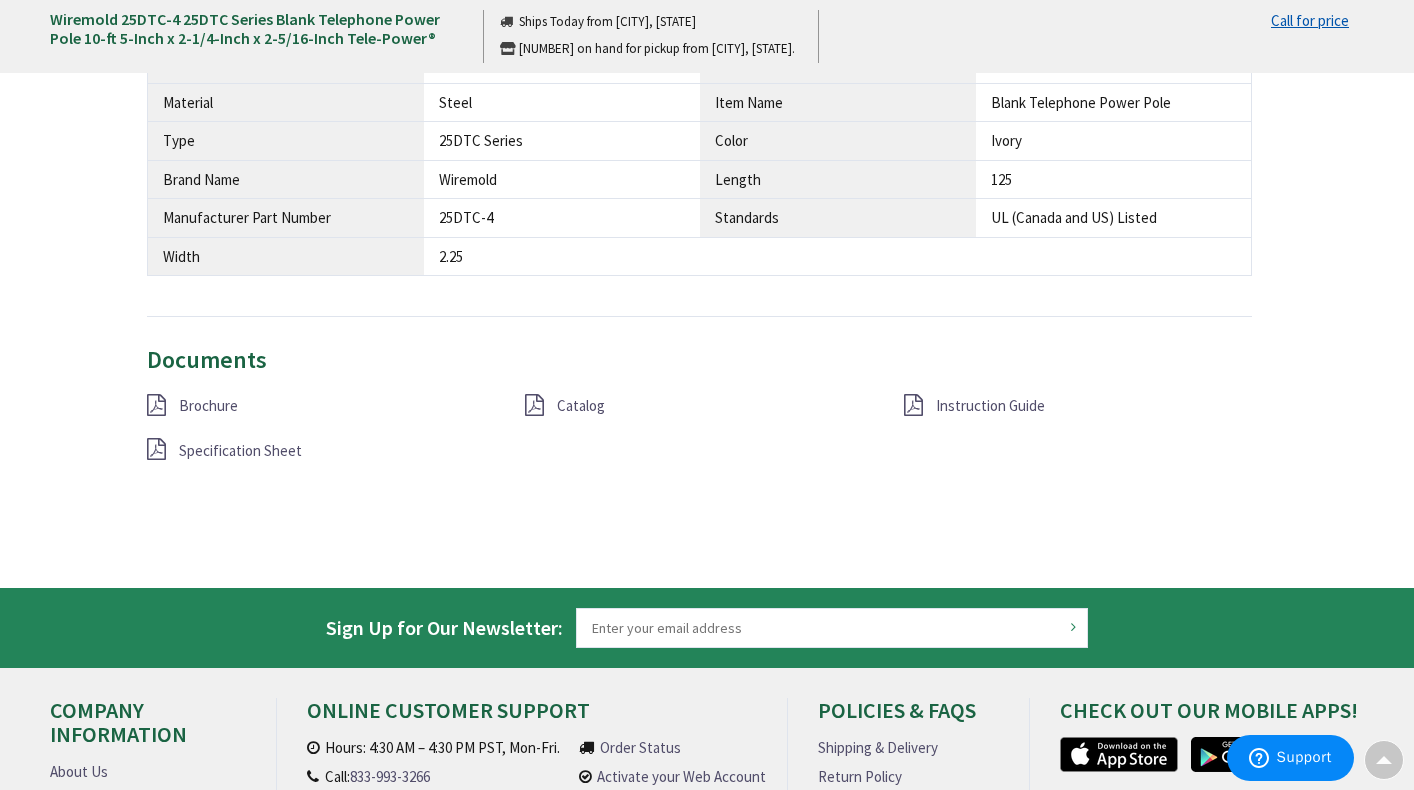 click on "Specification Sheet" at bounding box center (240, 450) 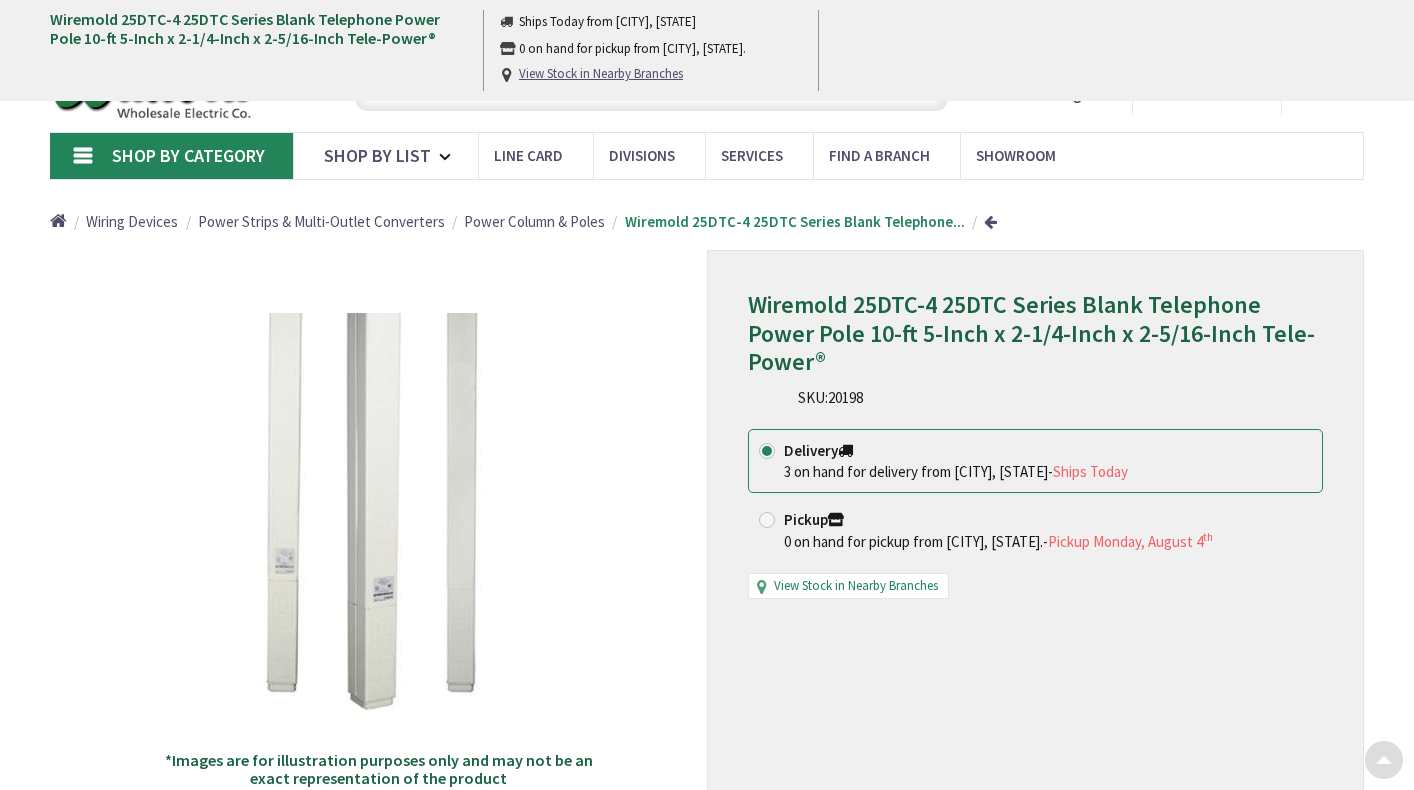 scroll, scrollTop: 1490, scrollLeft: 0, axis: vertical 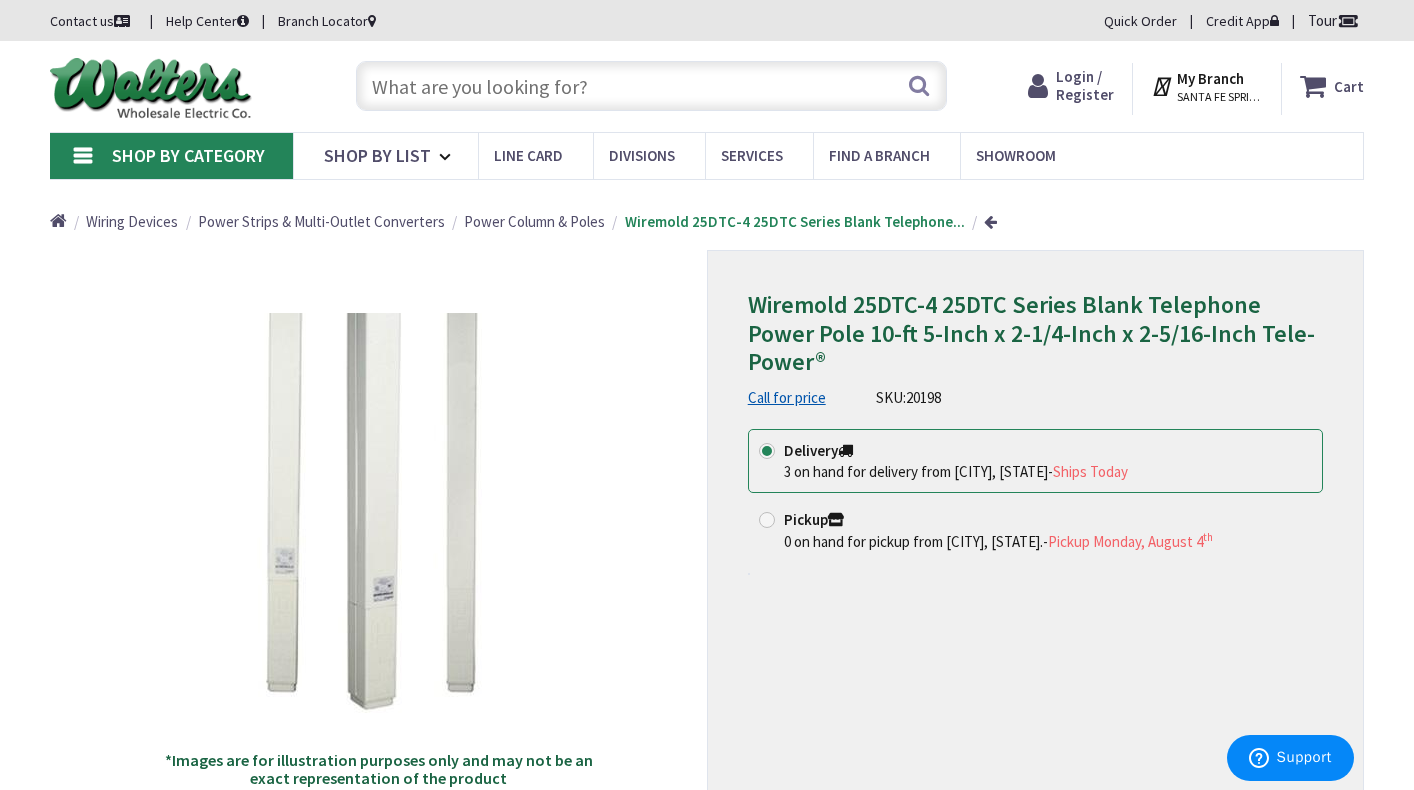 click at bounding box center (652, 86) 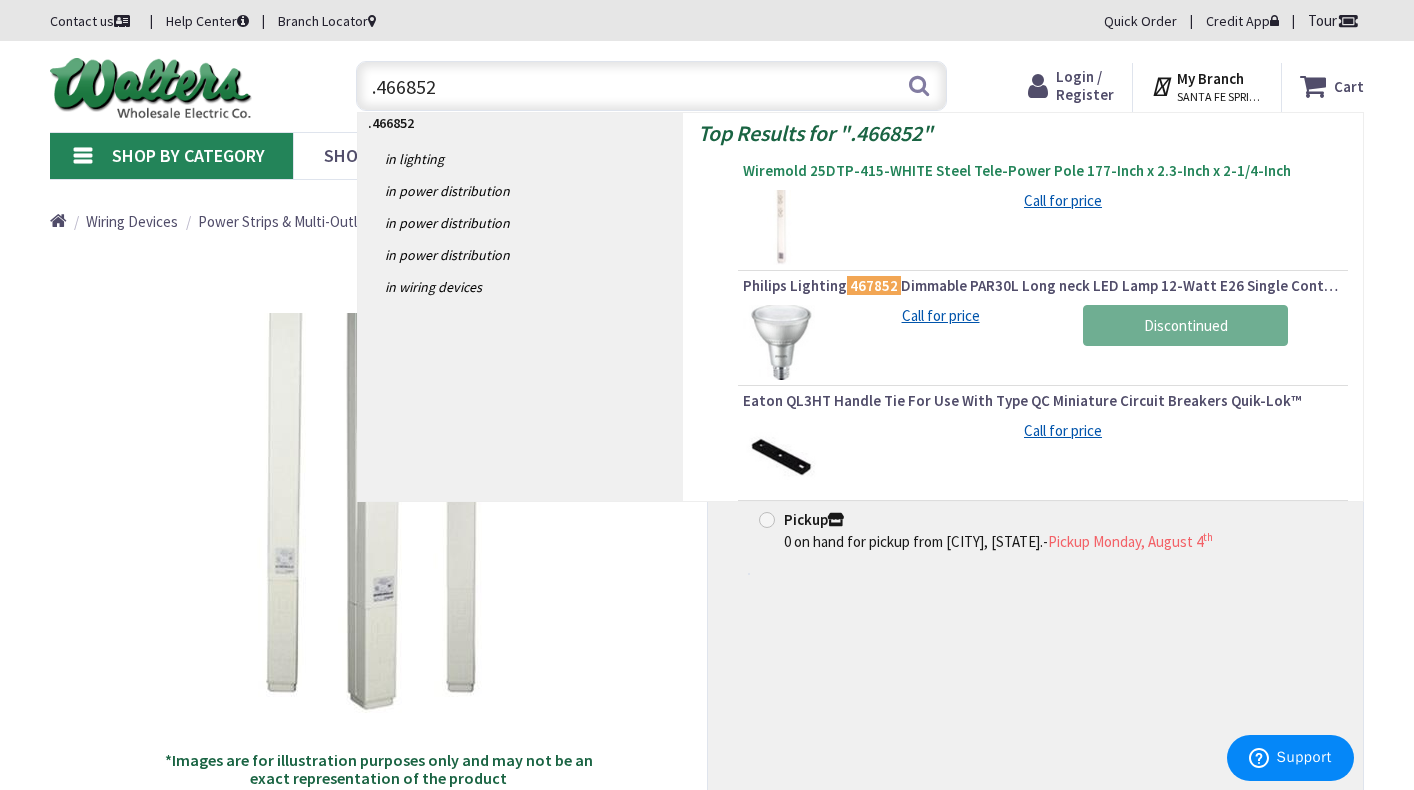 type on ".466852" 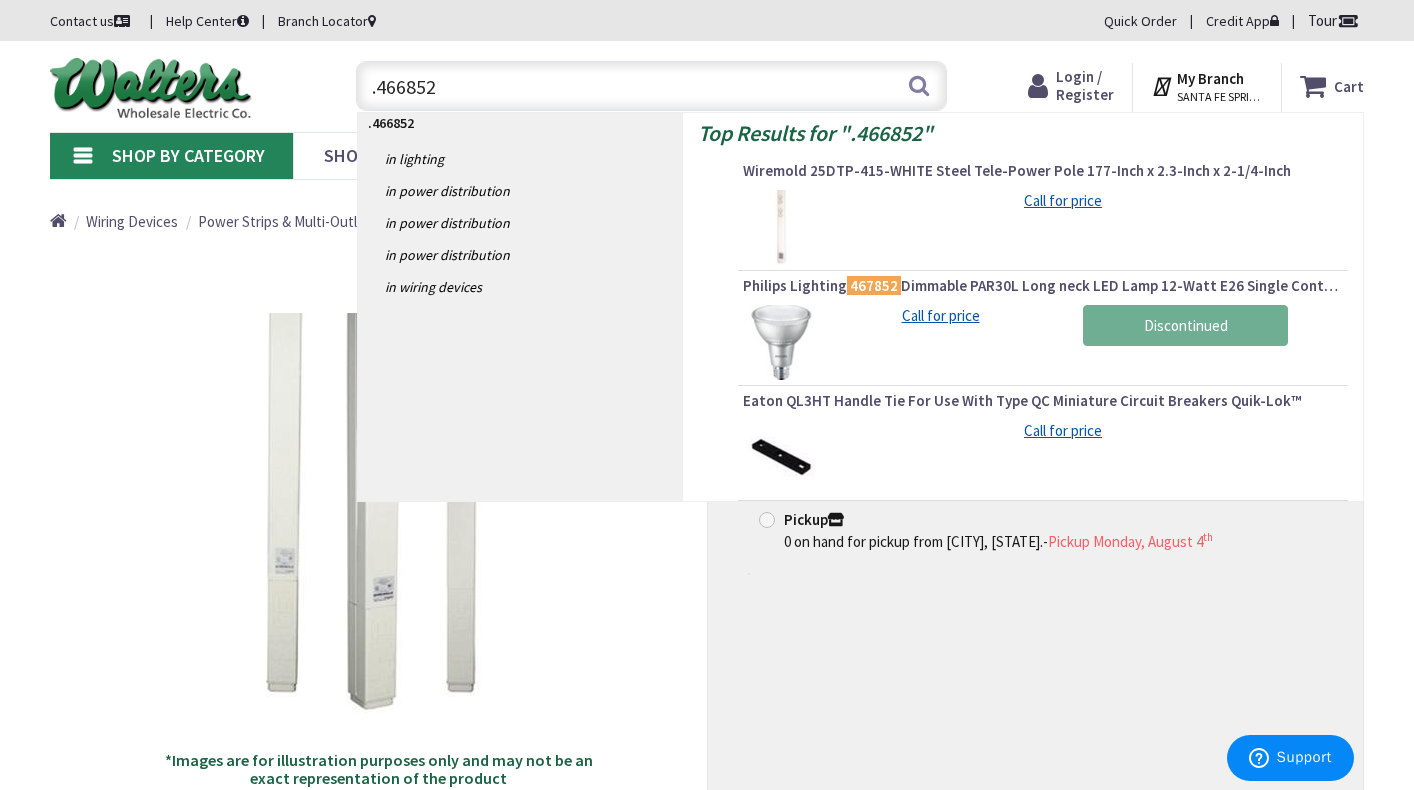 click on "Wiremold 25DTP-415-WHITE Steel Tele-Power Pole 177-Inch x 2.3-Inch x 2-1/4-Inch" at bounding box center [1043, 171] 